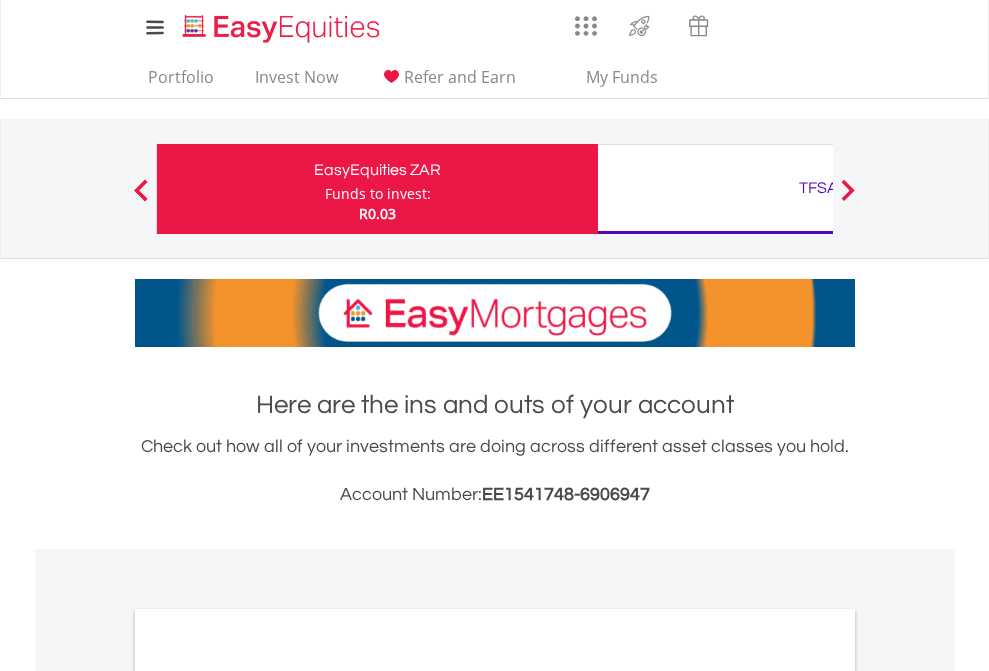click on "Funds to invest:" at bounding box center (378, 194) 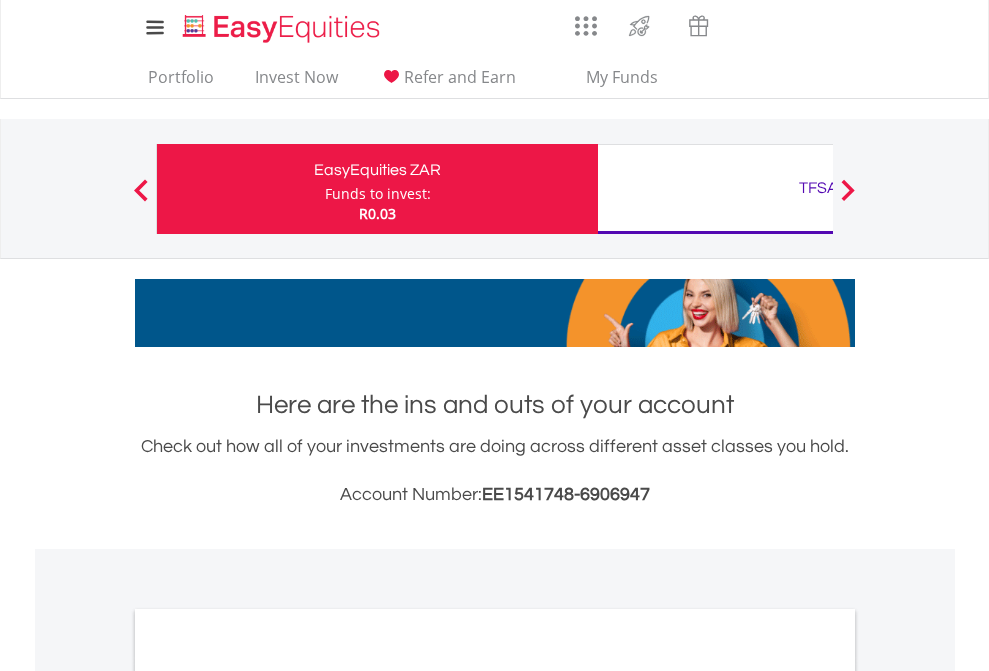 scroll, scrollTop: 0, scrollLeft: 0, axis: both 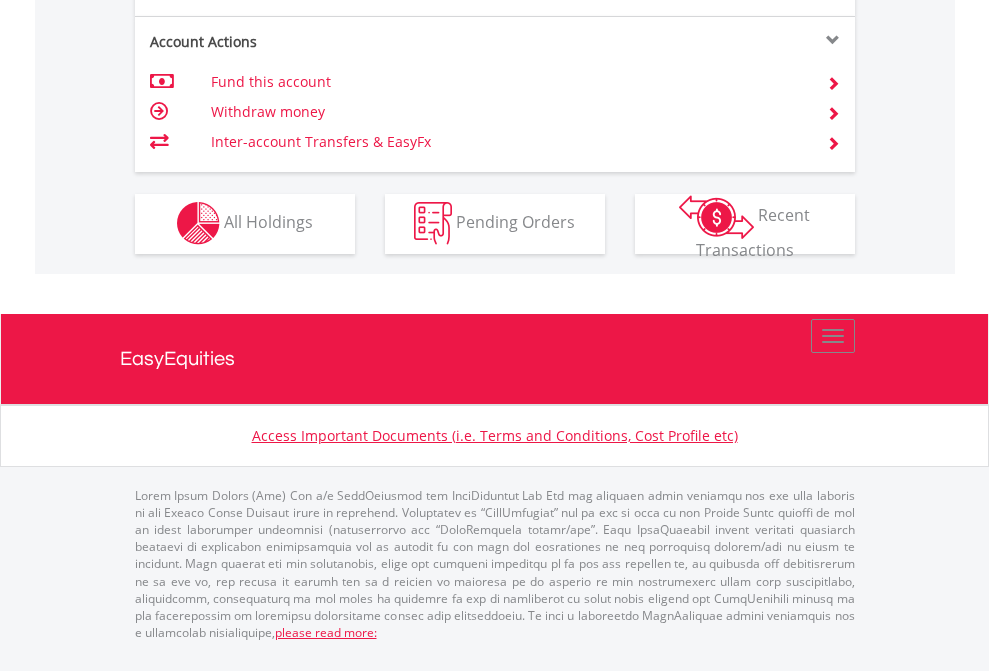 click on "Investment types" at bounding box center (706, -353) 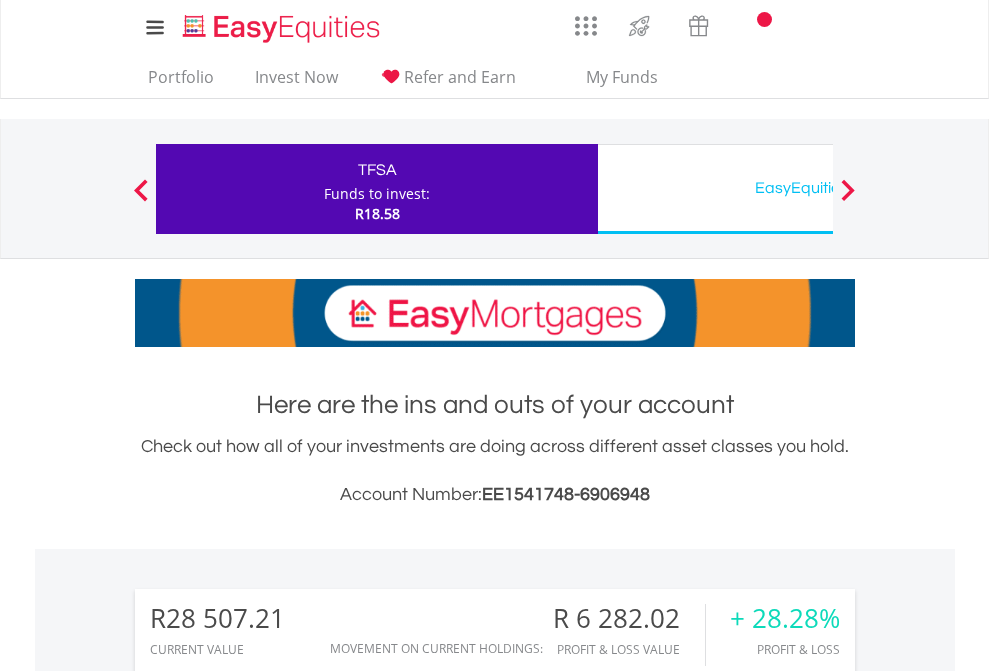 scroll, scrollTop: 0, scrollLeft: 0, axis: both 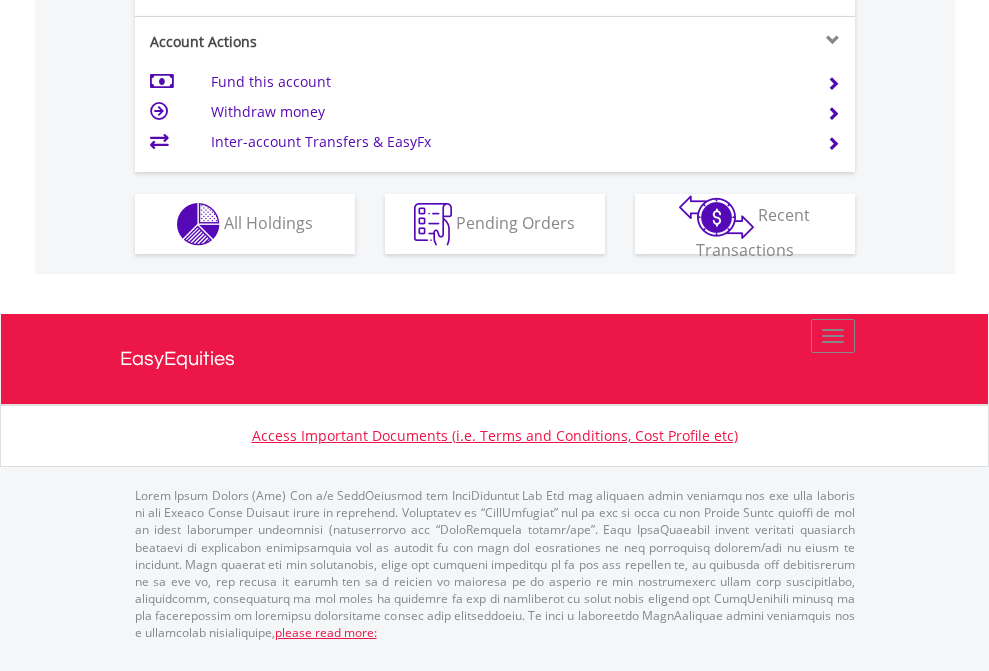 click on "Investment types" at bounding box center [706, -337] 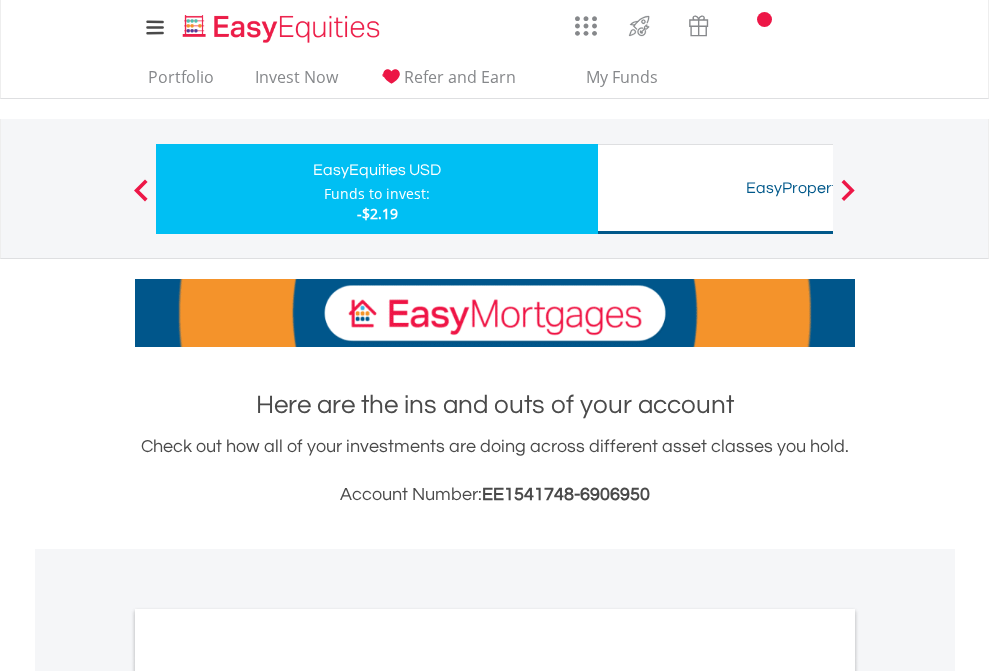 scroll, scrollTop: 0, scrollLeft: 0, axis: both 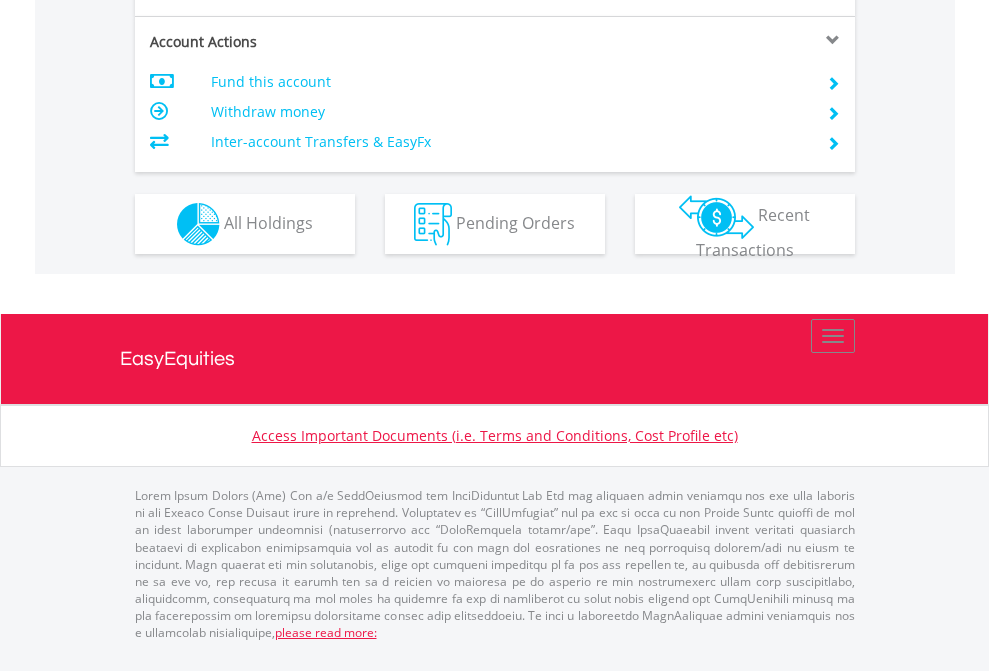 click on "Investment types" at bounding box center (706, -337) 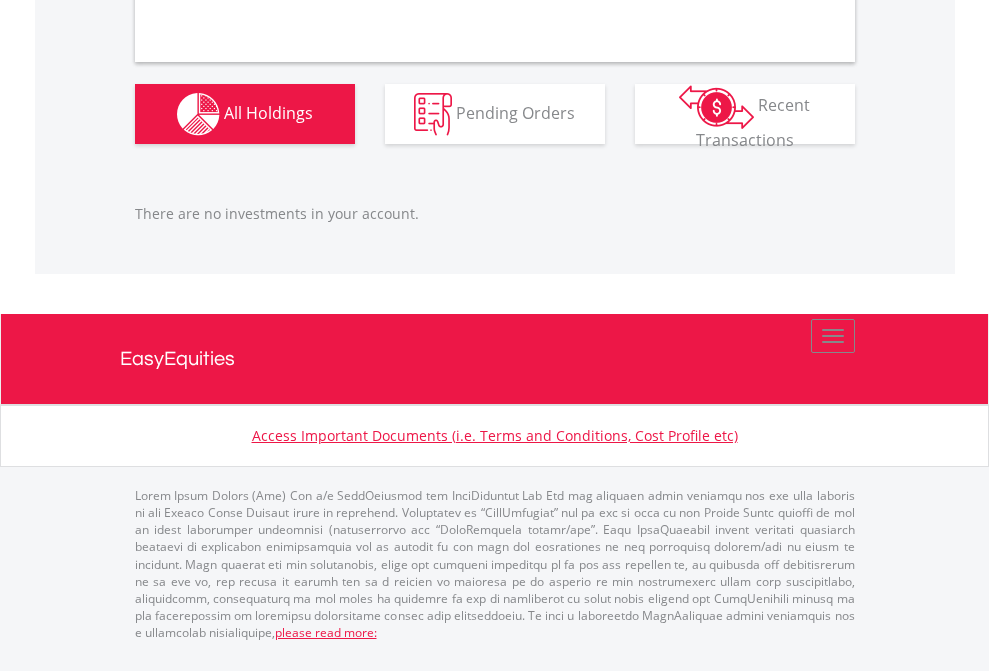scroll, scrollTop: 1980, scrollLeft: 0, axis: vertical 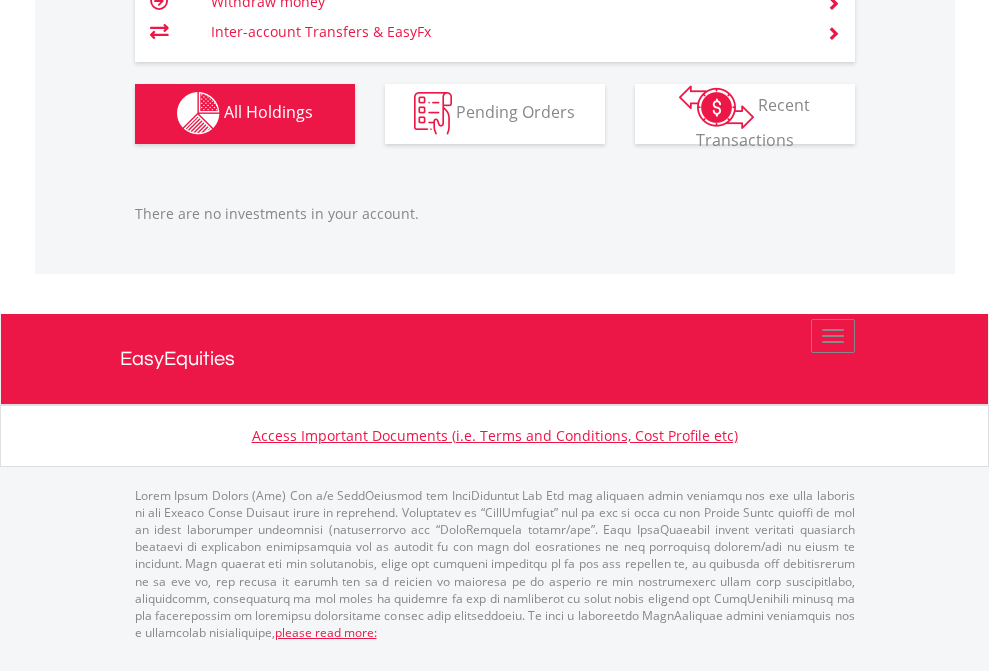 click on "TFSA" at bounding box center (818, -1142) 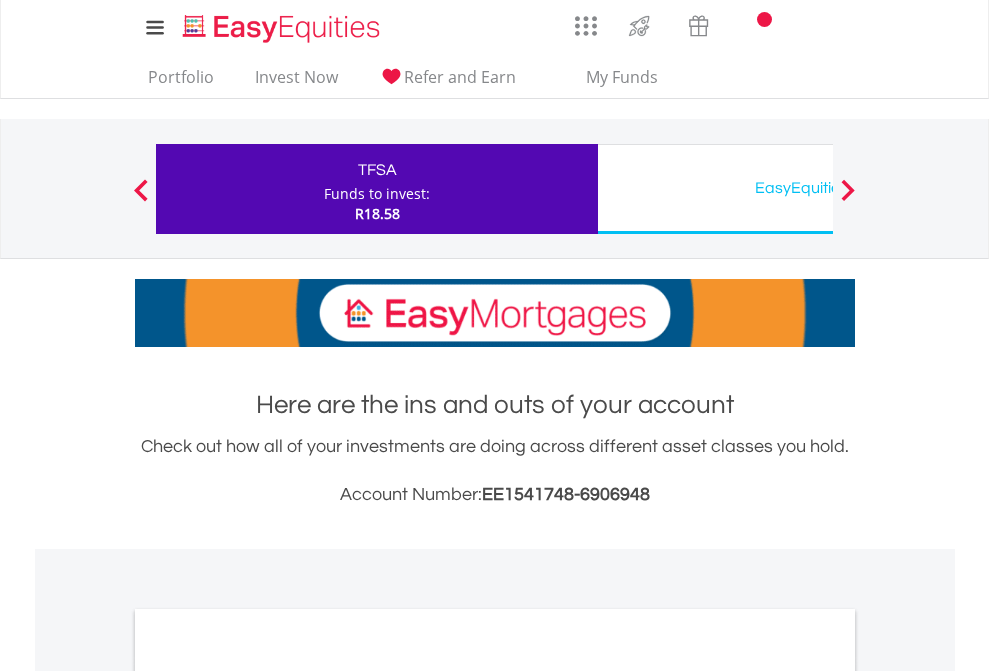 scroll, scrollTop: 0, scrollLeft: 0, axis: both 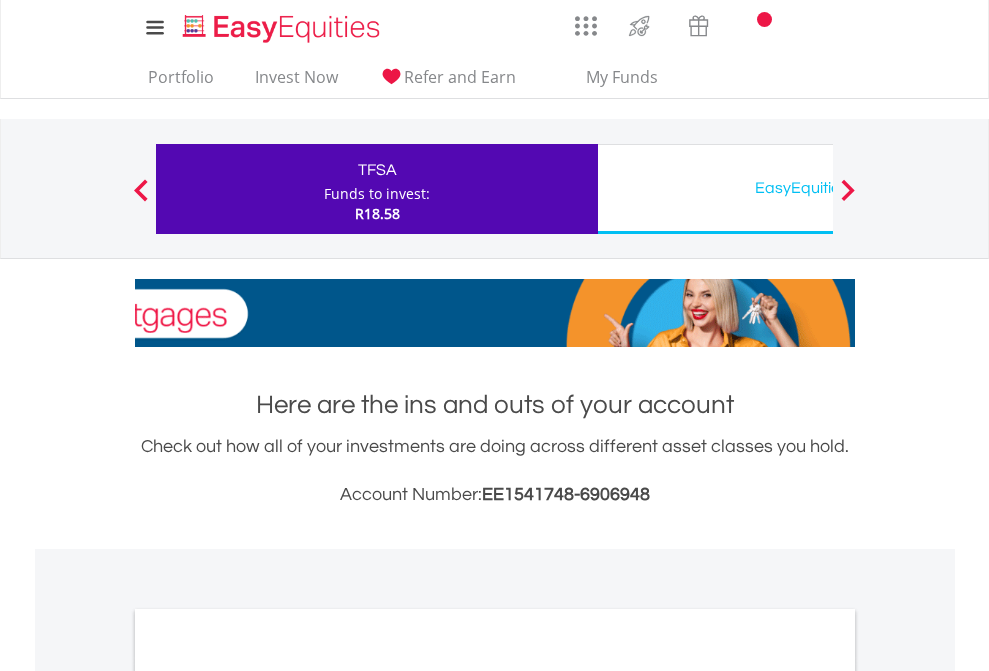 click on "All Holdings" at bounding box center (268, 1096) 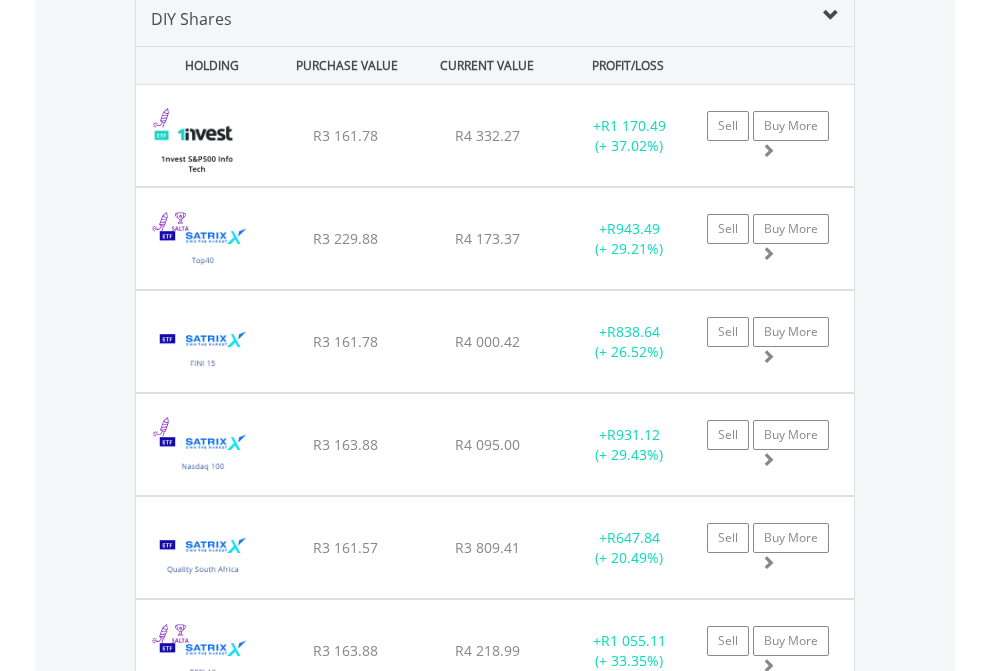 scroll, scrollTop: 1933, scrollLeft: 0, axis: vertical 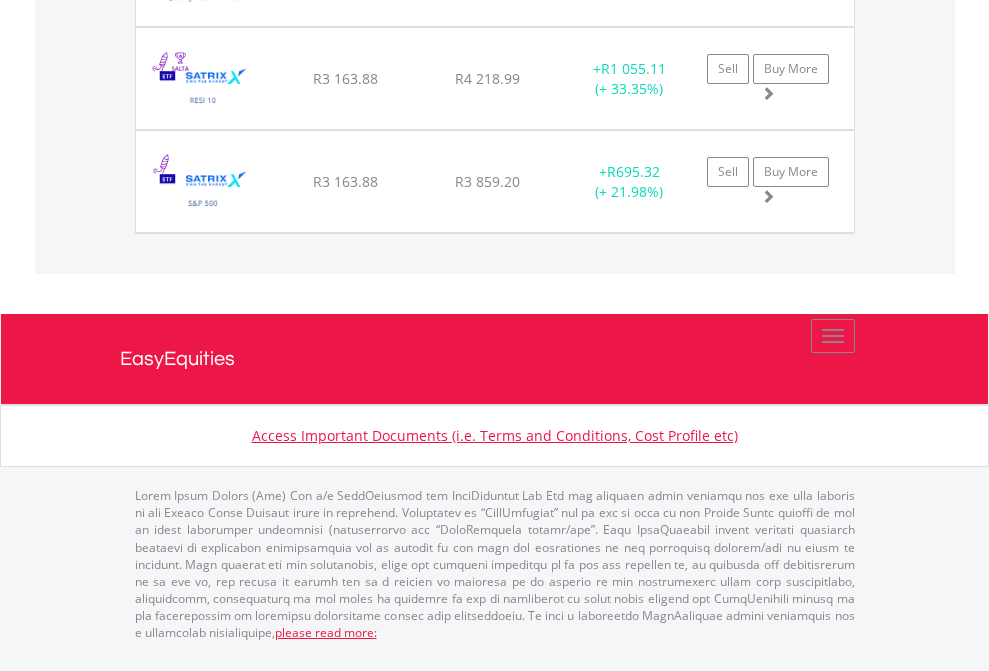 click on "EasyEquities USD" at bounding box center [818, -1586] 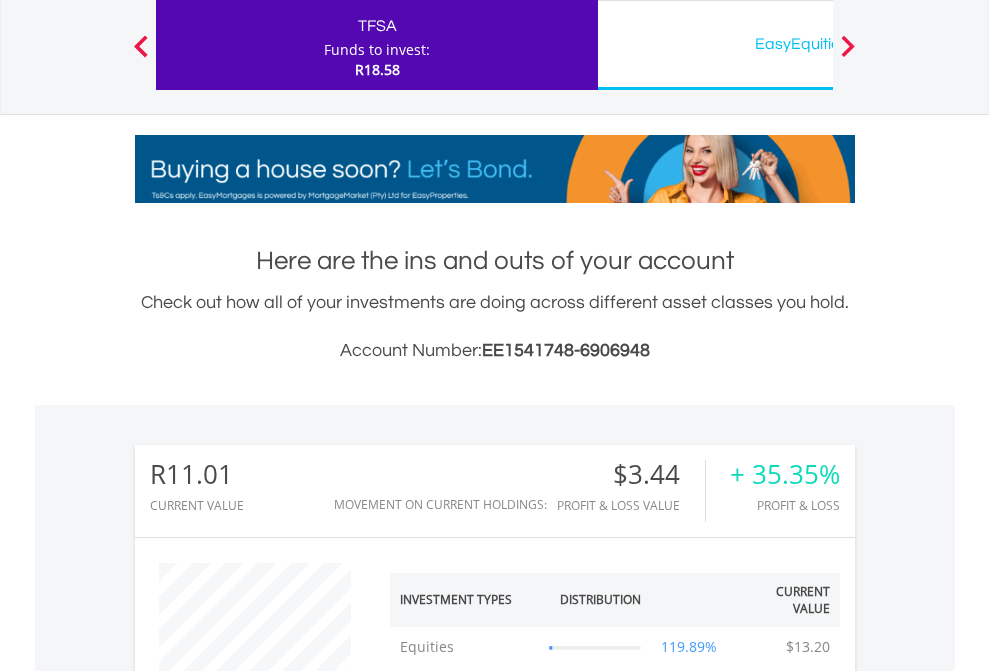 scroll, scrollTop: 999808, scrollLeft: 999687, axis: both 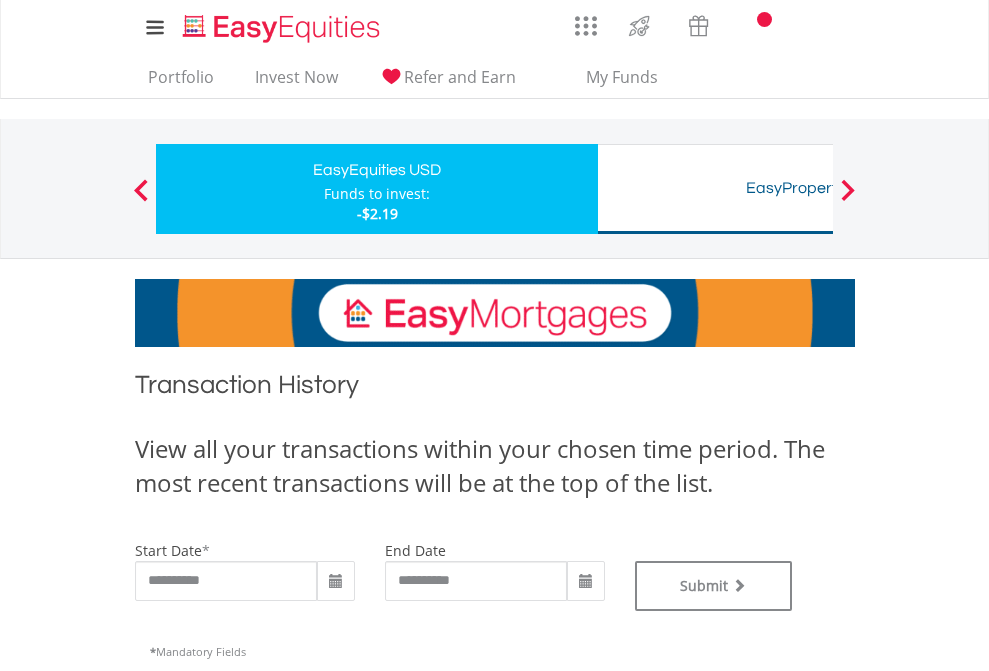 type on "**********" 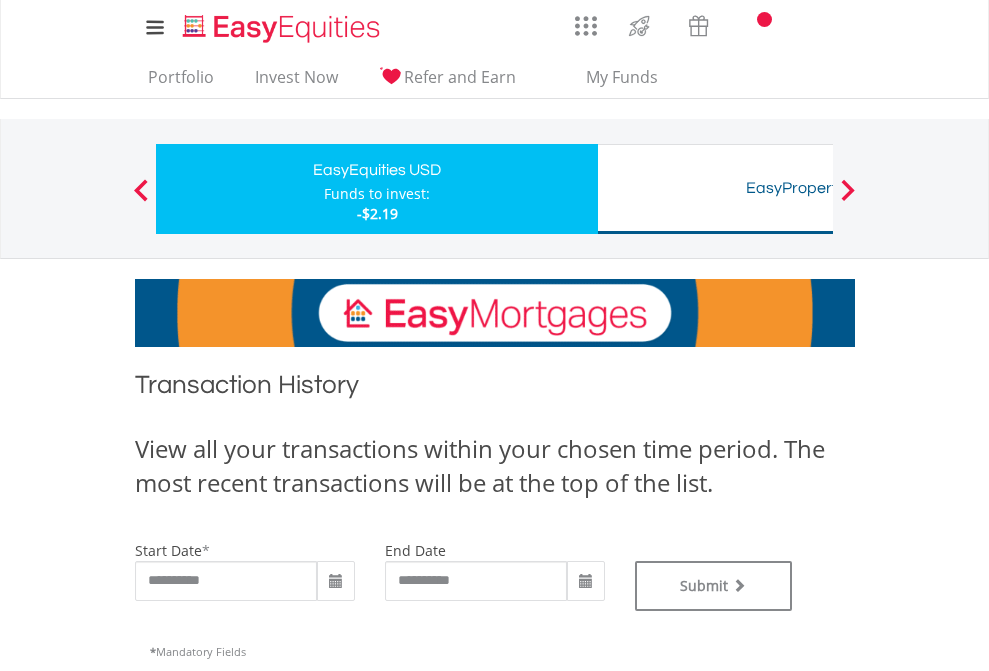 scroll, scrollTop: 811, scrollLeft: 0, axis: vertical 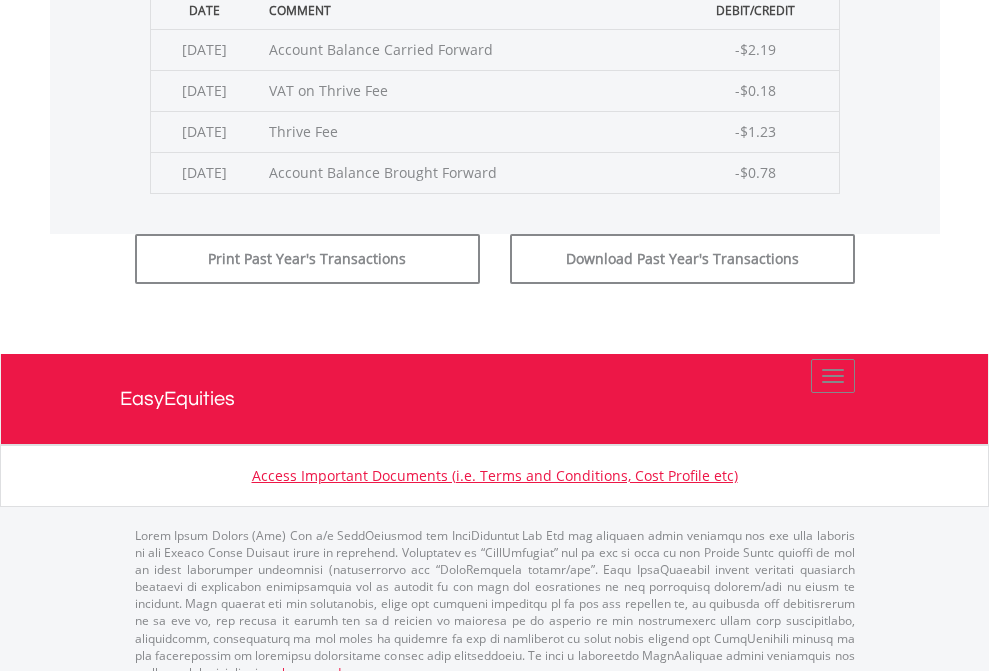 click on "Submit" at bounding box center (714, -225) 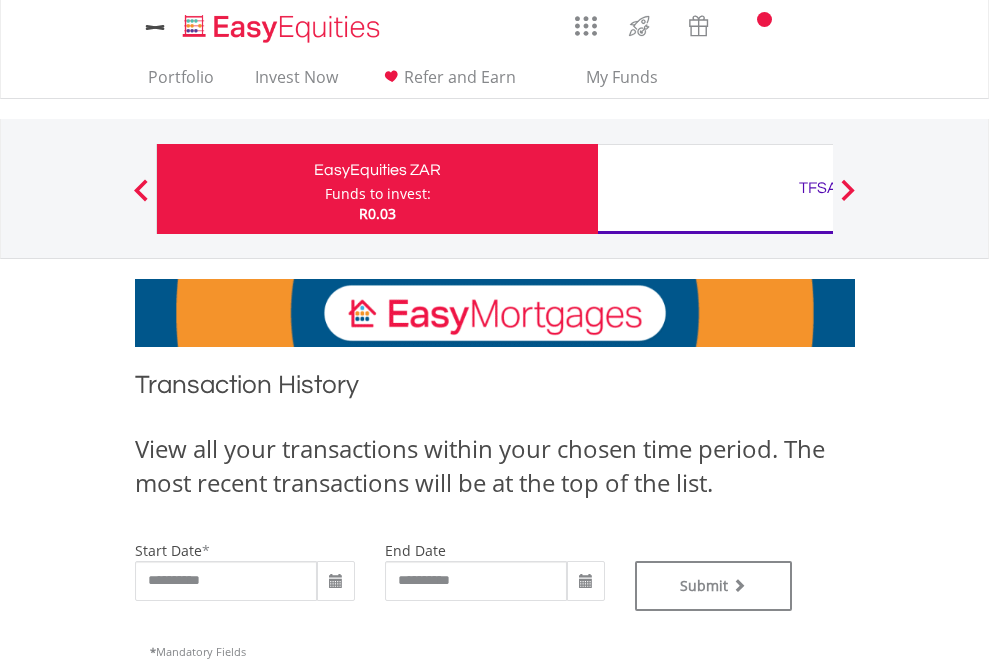 scroll, scrollTop: 0, scrollLeft: 0, axis: both 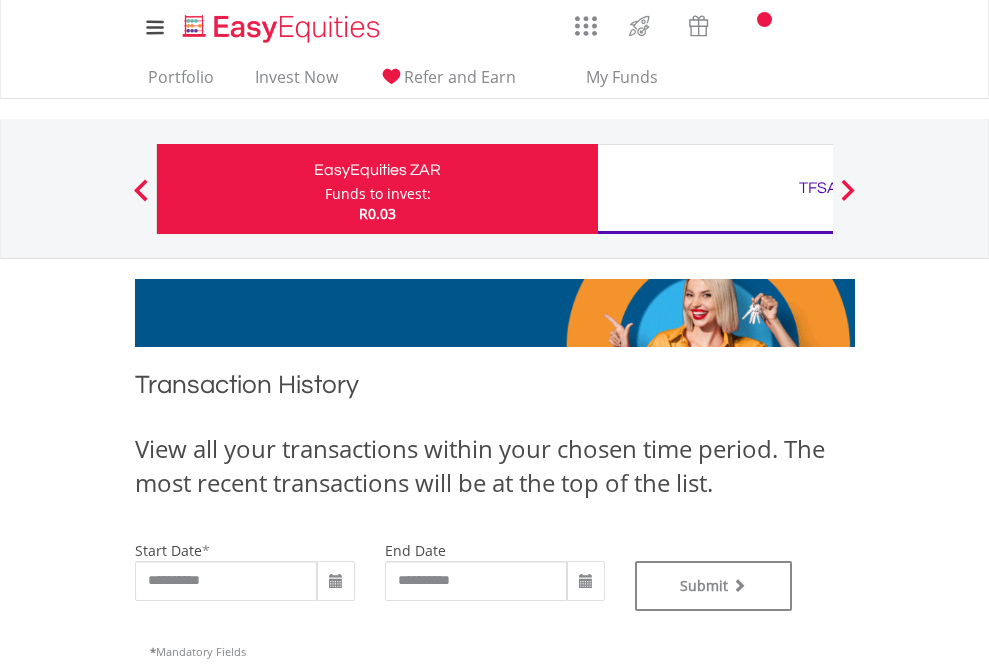click on "TFSA" at bounding box center (818, 188) 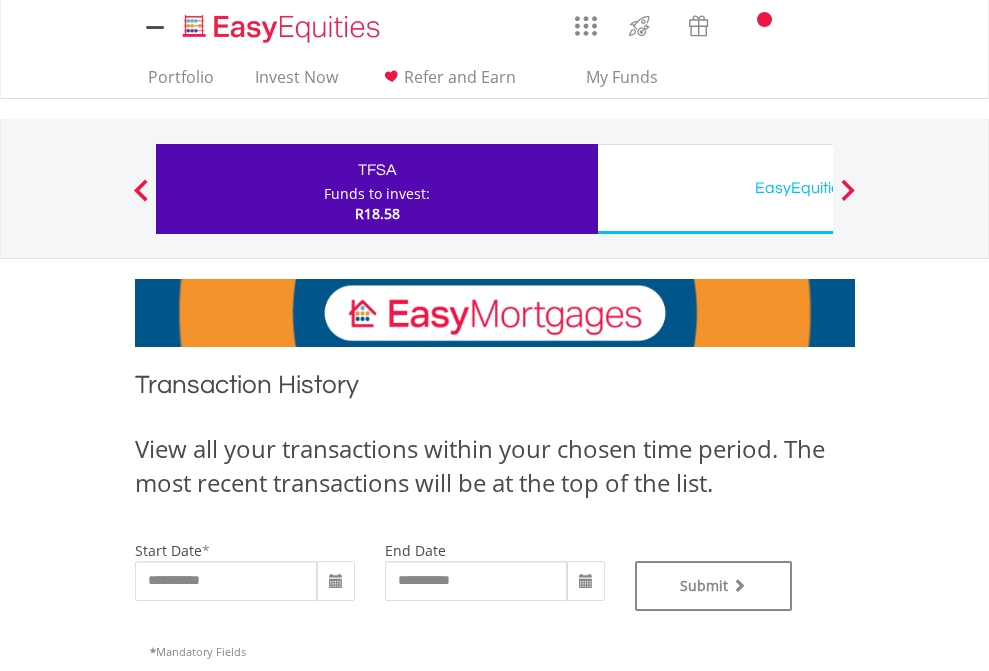 scroll, scrollTop: 0, scrollLeft: 0, axis: both 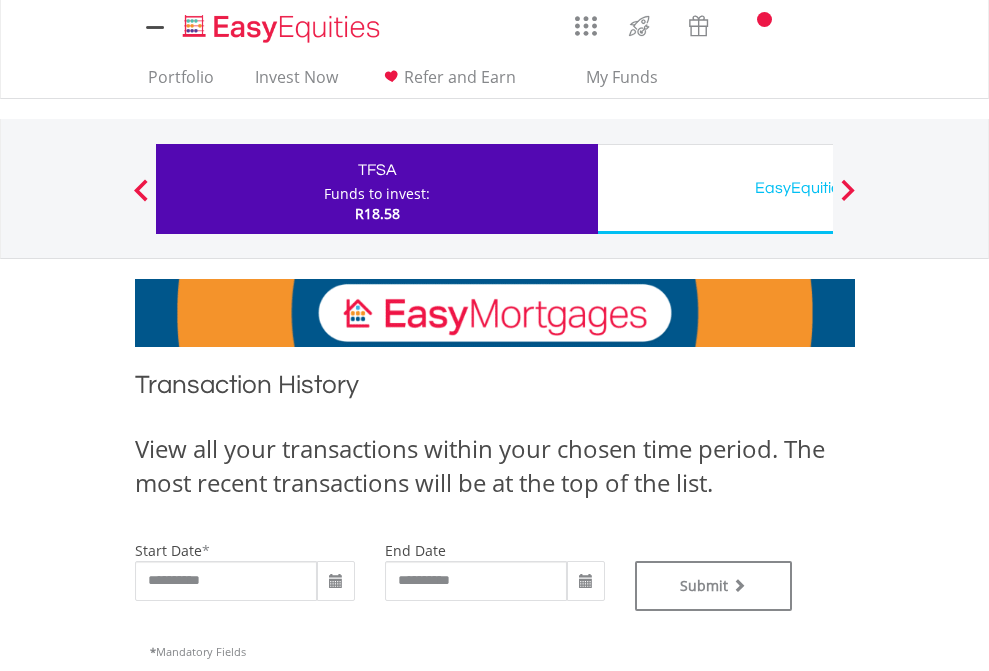 type on "**********" 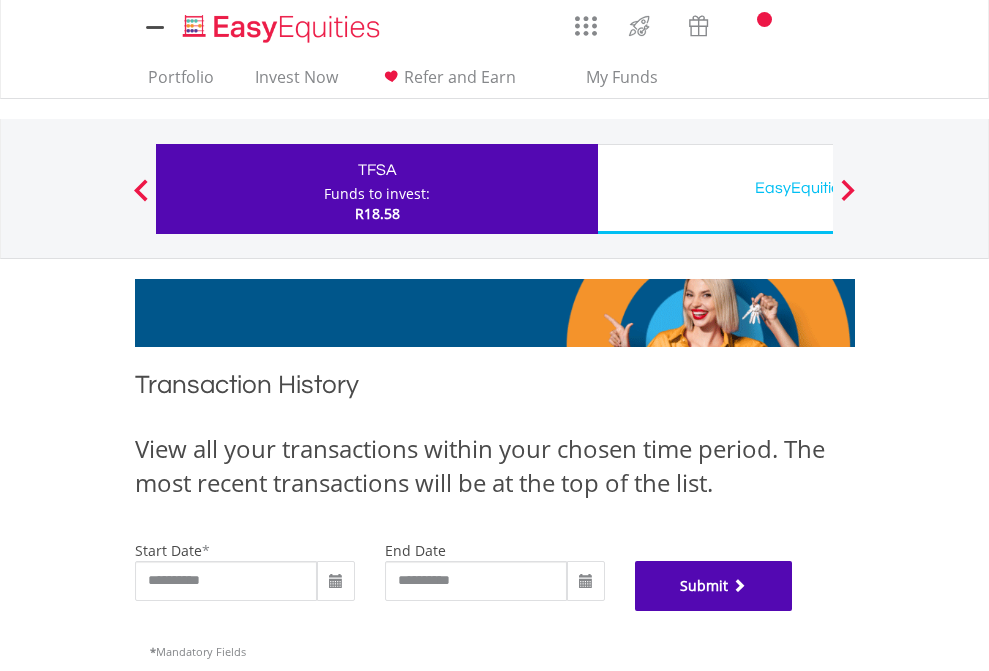 click on "Submit" at bounding box center (714, 586) 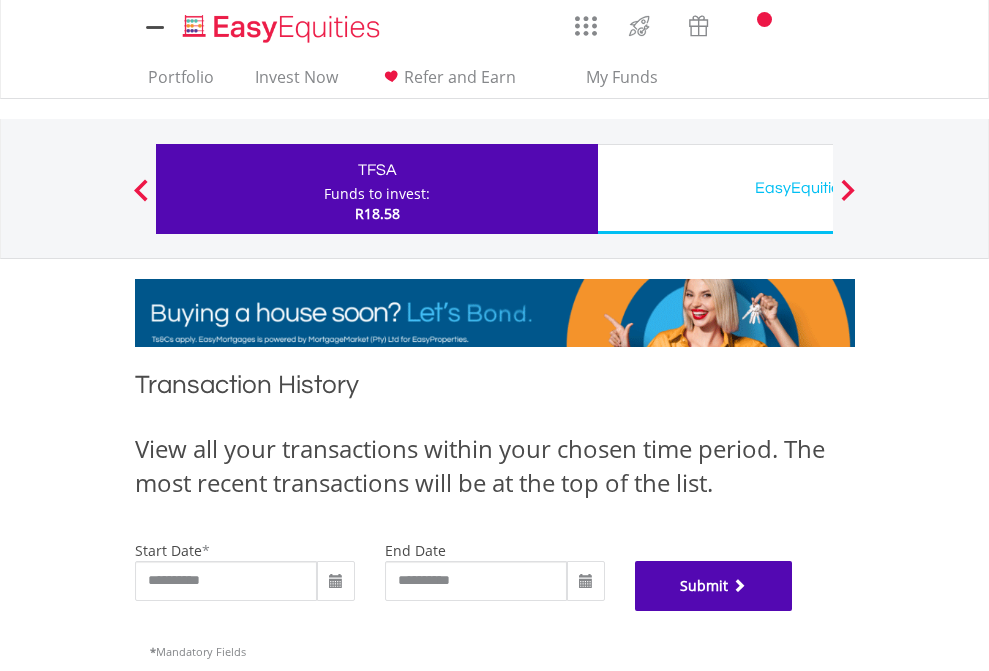 scroll, scrollTop: 811, scrollLeft: 0, axis: vertical 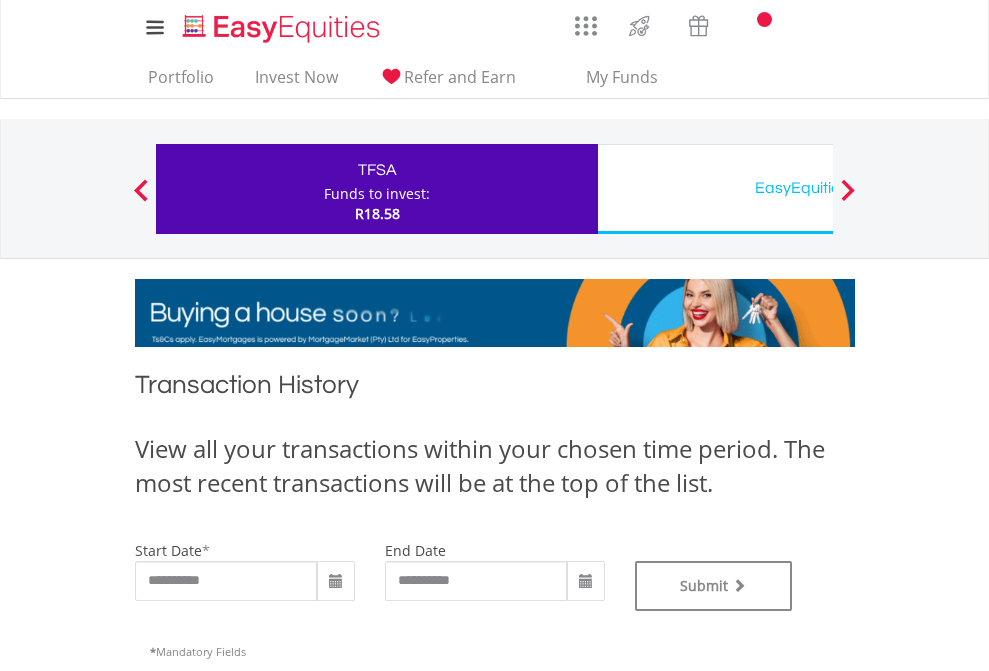 click on "EasyEquities USD" at bounding box center [818, 188] 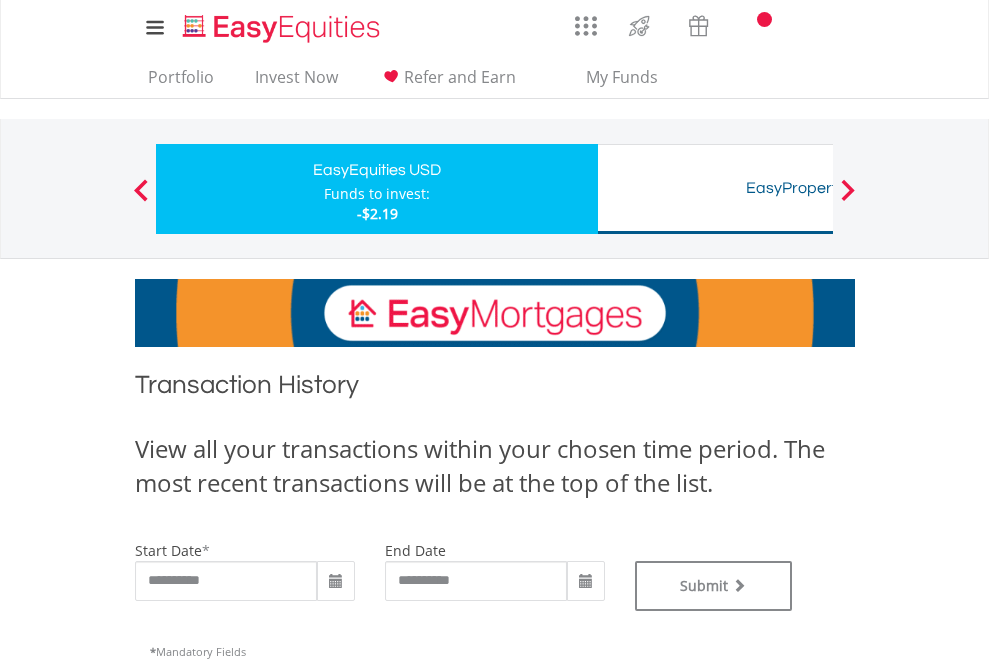 scroll, scrollTop: 0, scrollLeft: 0, axis: both 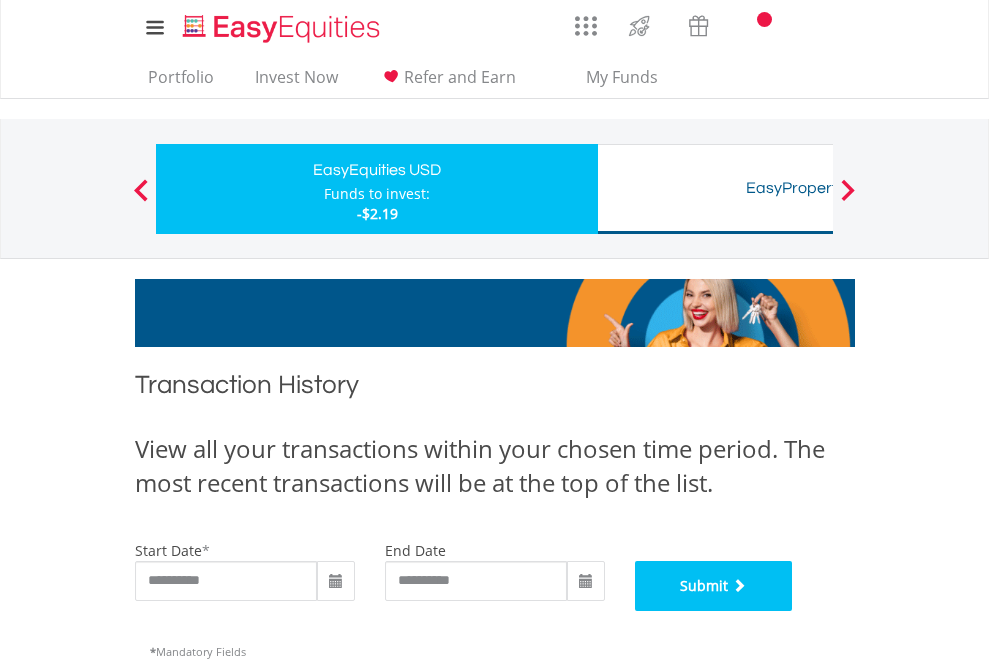 click on "Submit" at bounding box center (714, 586) 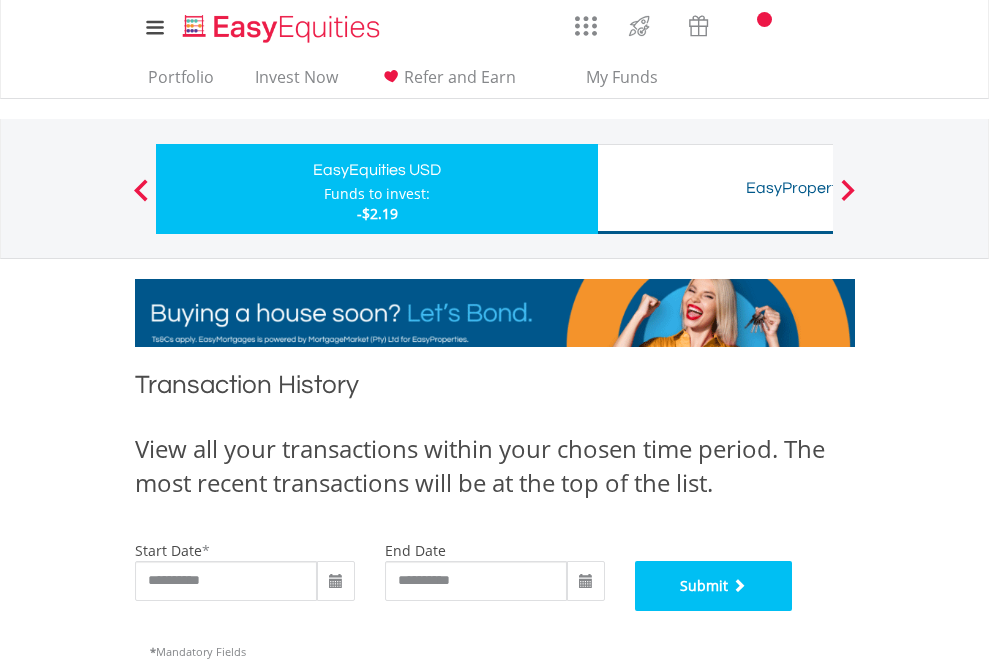 scroll, scrollTop: 811, scrollLeft: 0, axis: vertical 